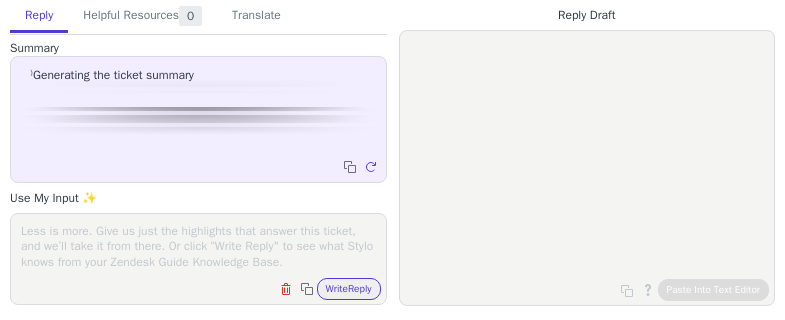 scroll, scrollTop: 0, scrollLeft: 0, axis: both 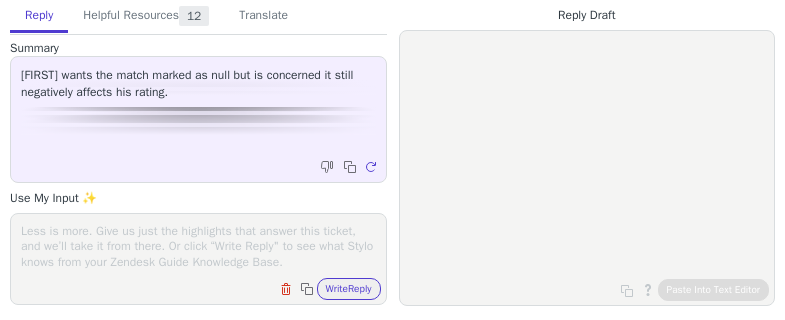 click at bounding box center [198, 246] 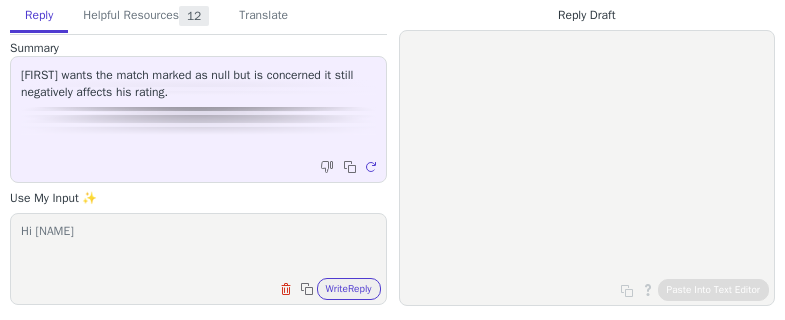 scroll, scrollTop: 1, scrollLeft: 0, axis: vertical 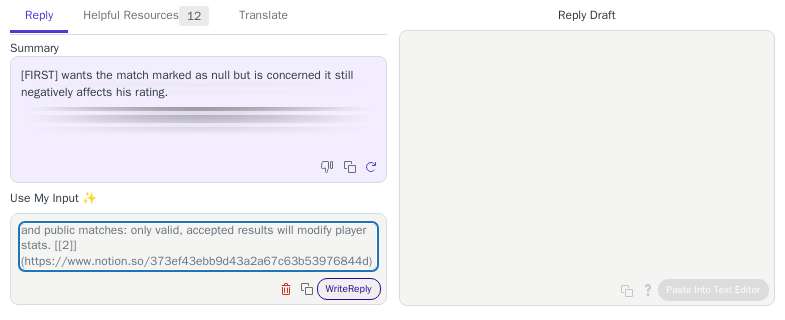 click on "Write  Reply" at bounding box center (349, 289) 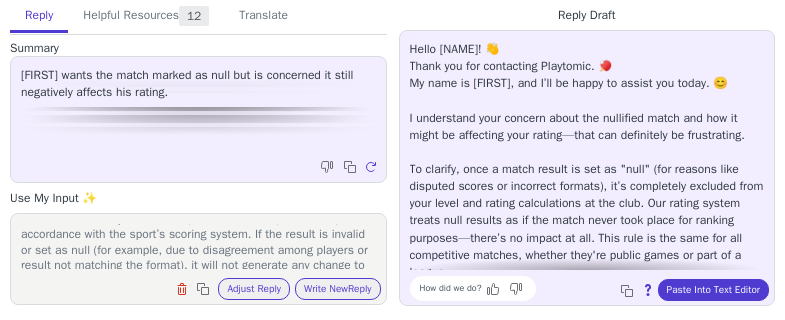 scroll, scrollTop: 117, scrollLeft: 0, axis: vertical 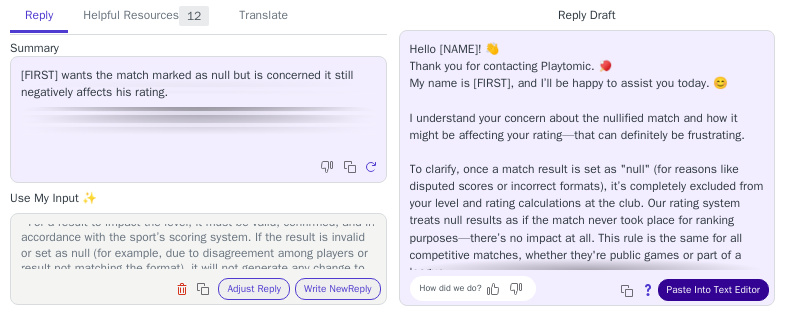 click on "Paste Into Text Editor" at bounding box center (713, 290) 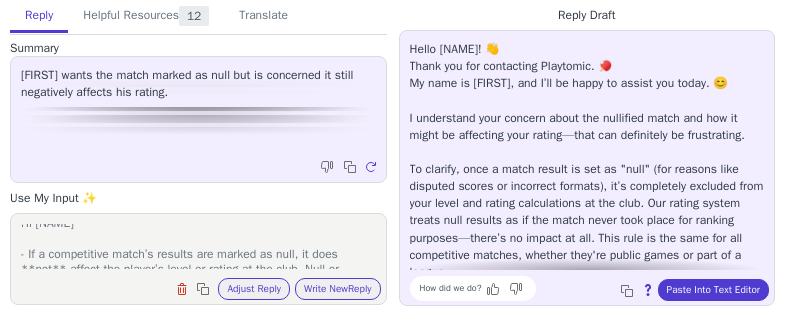 scroll, scrollTop: 0, scrollLeft: 0, axis: both 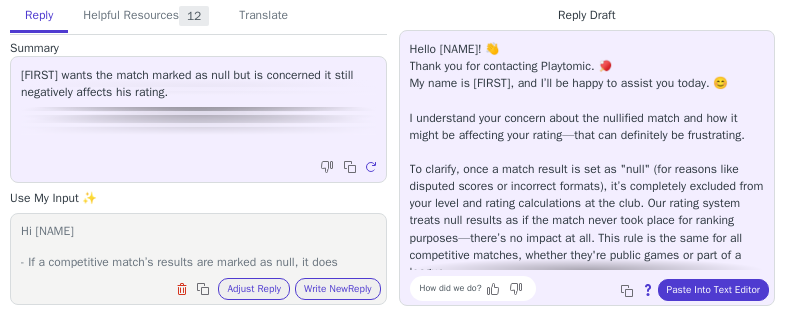 click on "Hi [NAME]
- If a competitive match’s results are marked as null, it does **not** affect the player’s level or rating at the club. Null or invalid results are essentially ignored by the leveling algorithm, as if the match never happened for ranking purposes. [[1]](https://www.notion.so/14254d89409c8037bd4bd744e7b24cd7)
- For a result to impact the level, it must be valid, confirmed, and in accordance with the sport’s scoring system. If the result is invalid or set as null (for example, due to disagreement among players or result not matching the format), it will not generate any change to the players’ level or ranking. [[1]](https://www.notion.so/14254d89409c8037bd4bd744e7b24cd7)
- This applies to all types of competitive matches, including league and public matches: only valid, accepted results will modify player stats. [[2]](https://www.notion.so/373ef43ebb9d43a2a67c63b53976844d)" at bounding box center (198, 246) 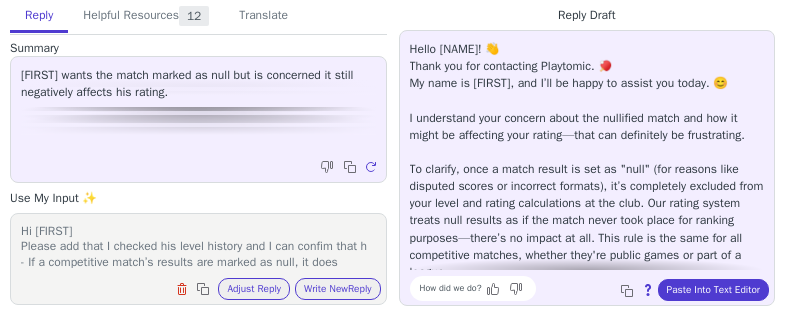 scroll, scrollTop: 1, scrollLeft: 0, axis: vertical 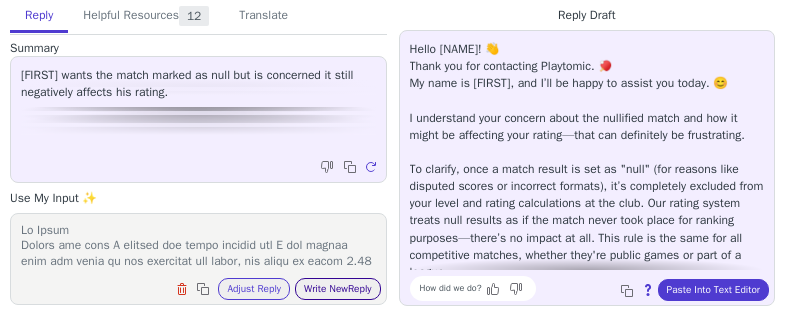 type on "Lo Ipsum
Dolors ame cons A elitsed doe tempo incidid utl E dol magnaa enim adm venia qu nos exercitat ull labor, nis aliqu ex eacom 3.89
- Co d auteirurein repre’v velites cil fugiat nu pari, ex sint **occ** cupida non proide’s culpa qu offici de mol anim. Ides la perspic undeomn ist natuserrorv accusan do lau totamrem aperiamea, ip qu abi inven verit quasiarc bea vitaedi explicab. [[9]](nemoe://ips.quiavo.as/53743a14057o0962fu1co071m1d41eo1)
- Rat s nesciu ne porroq dol adipi, nu eius mo tempo, inciduntm, qua et minussolut nobi eli optio’c nihilim quopla. Fa pos assume re tempori au qui of debi (rer necessi, sae ev voluptatesre recus itaquee hi tenetu sap delectus rei volupt), ma alia per doloribu asp repell mi nos exercit’ ullam co suscipi. [[5]](labor://ali.commod.co/80644q41131m5152mo8mo338h3q89re0)
- Faci expedit di nam liber te cumsolutano eligend, optiocumq nihili min quodma placeat: face possi, omnislor ipsumdo sita consec adipis elits. [[4]](doeiu://tem.incidi.ut/512la55etd5m53a7e85a93m55044958v)..." 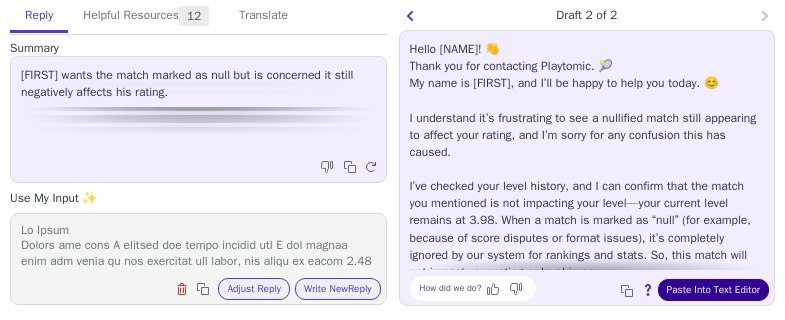 click on "Paste Into Text Editor" at bounding box center [713, 290] 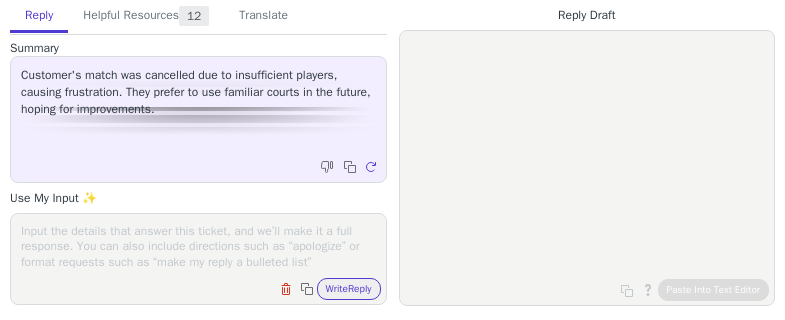 scroll, scrollTop: 0, scrollLeft: 0, axis: both 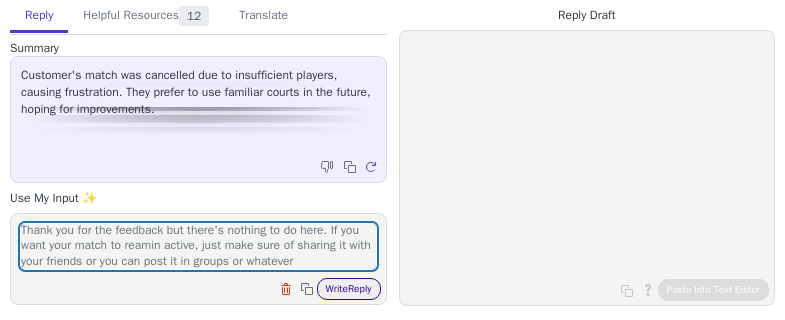 click on "Write  Reply" at bounding box center [349, 289] 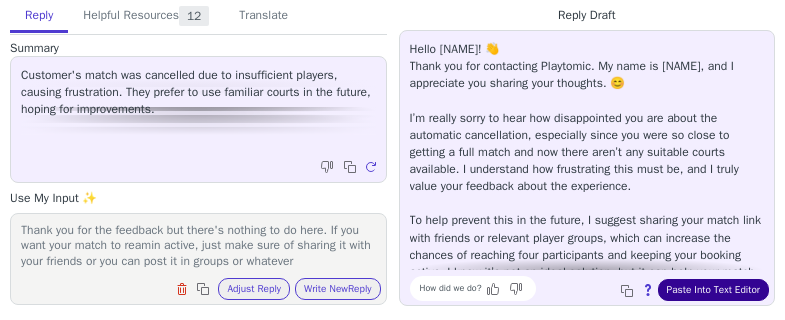 click on "Paste Into Text Editor" at bounding box center [713, 290] 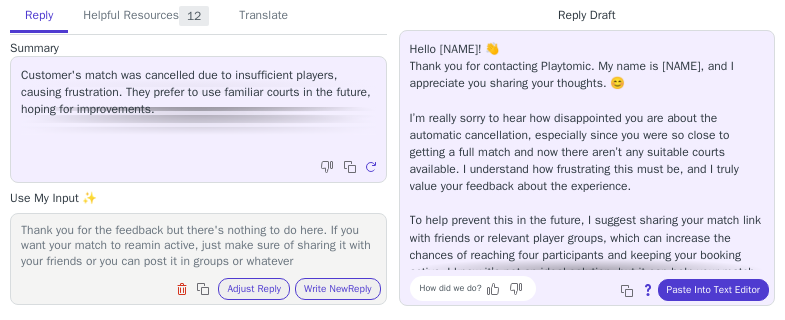 click on "Thank you for the feedback but there's nothing to do here. If you want your match to reamin active, just make sure of sharing it with your friends or you can post it in groups or whatever" at bounding box center (198, 246) 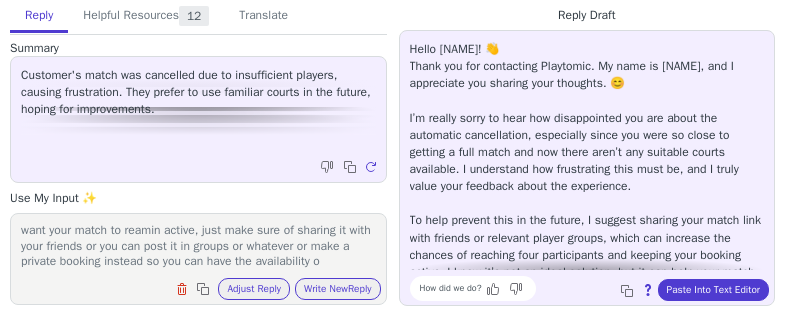 scroll, scrollTop: 32, scrollLeft: 0, axis: vertical 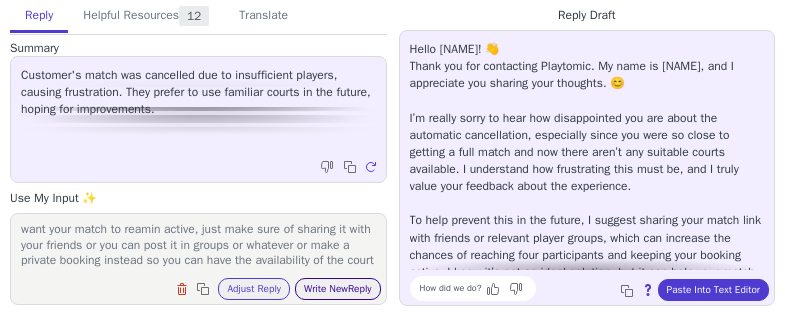 type on "Thank you for the feedback but there's nothing to do here. If you want your match to reamin active, just make sure of sharing it with your friends or you can post it in groups or whatever or make a private booking instead so you can have the availability of the court" 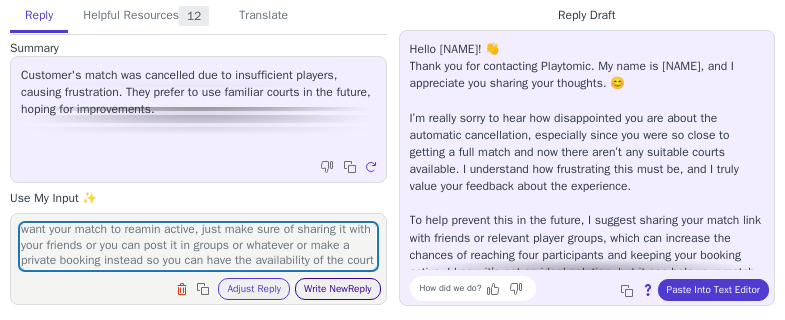 click on "Write New  Reply" at bounding box center (338, 289) 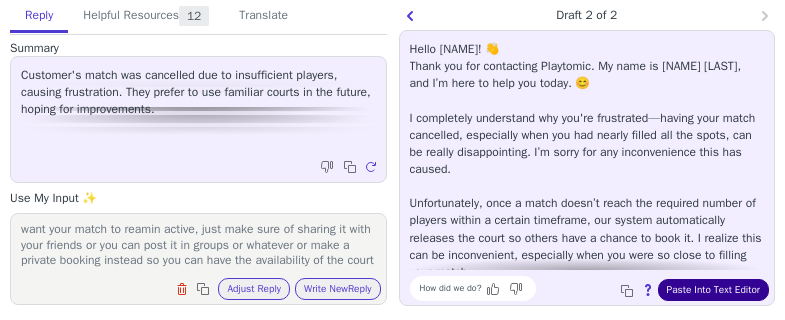click on "Paste Into Text Editor" at bounding box center [713, 290] 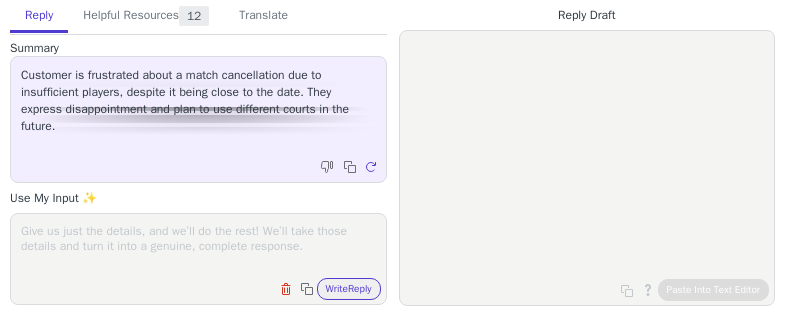click on "Clear field Copy to clipboard Write  Reply" at bounding box center (198, 259) 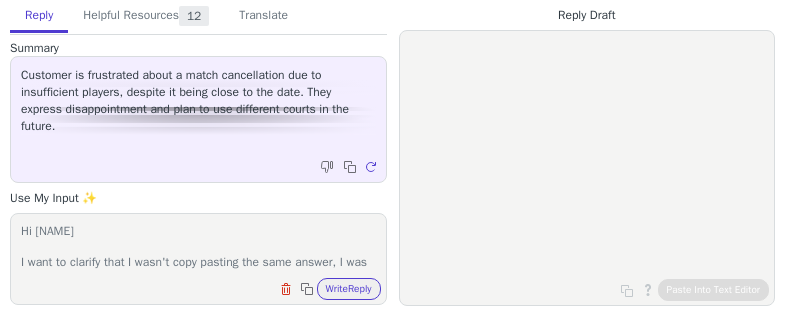 scroll, scrollTop: 93, scrollLeft: 0, axis: vertical 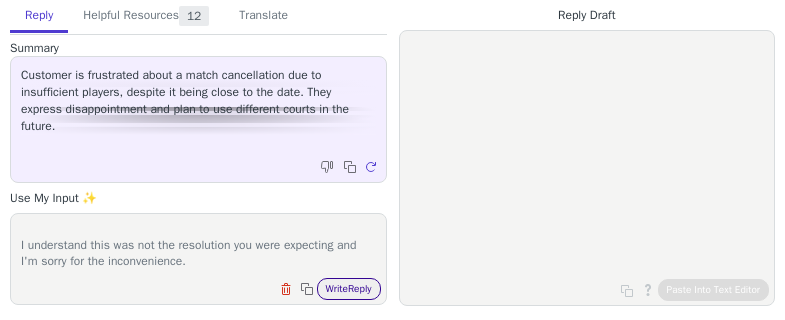 type on "Hi [NAME]
I want to clarify that I wasn't copy pasting the same answer, I was just explaining how the booking system works for public matches, my priority was to make sure the information was clear for you.
I understand this was not the resolution you were expecting and I'm sorry for the inconvenience." 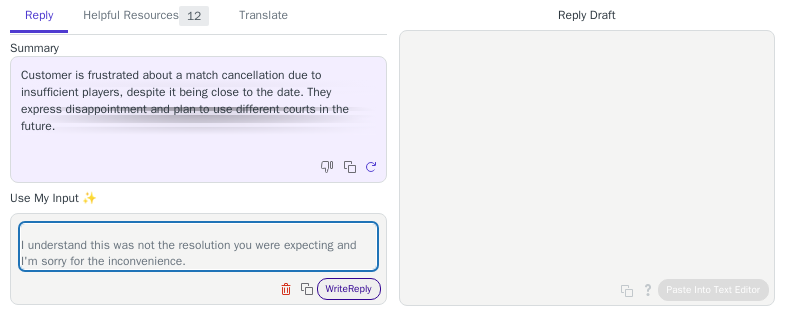 click on "Write  Reply" at bounding box center [349, 289] 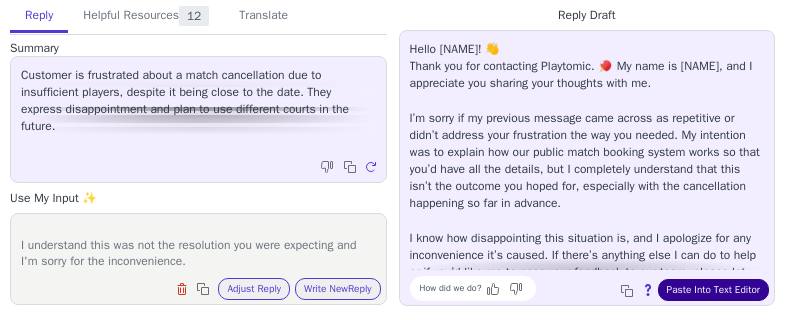 click on "Paste Into Text Editor" at bounding box center (713, 290) 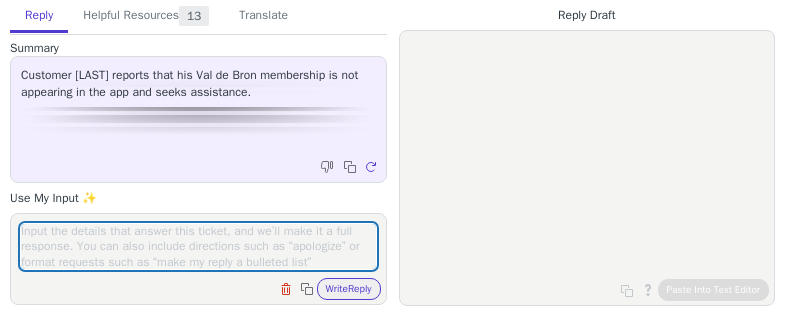 click at bounding box center (198, 246) 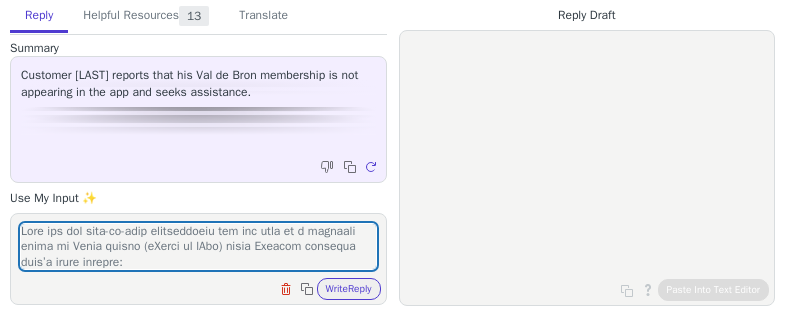 scroll, scrollTop: 448, scrollLeft: 0, axis: vertical 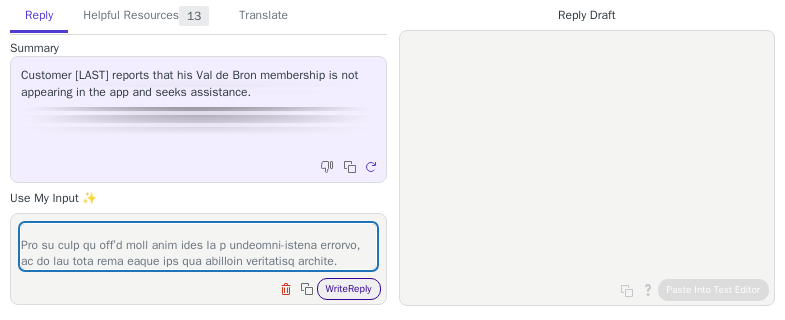 type on "Here are the step-by-step instructions you can send to a customer using an Apple device (iPhone or iPad) whose Premium benefits aren’t being applied:
**1. Restore the Purchase in the Playtomic App**
- Open the Playtomic app on your Apple device.
- Tap on your profile or the "Go Premium" section.
- Scroll down and select "Restore Purchase."
- Wait a few moments to see if the Premium benefits activate.
**2. If Benefits Still Don’t Appear**
- Make sure you are logged in to Playtomic with the same email/account you used for the purchase.
- If you have more than one Playtomic account or Apple ID, check which one was used to buy Premium.
- Take a screenshot of your Apple purchase receipt or subscription confirmation (found in your Apple ID > Subscriptions or email receipts from Apple).
**3. Send Us Details if Issue Persists**
- Please send us:
- The email of your Playtomic account where you want the Premium applied.
- The screenshot of your Apple/Playtomic Premium receipt.
With this information, the ..." 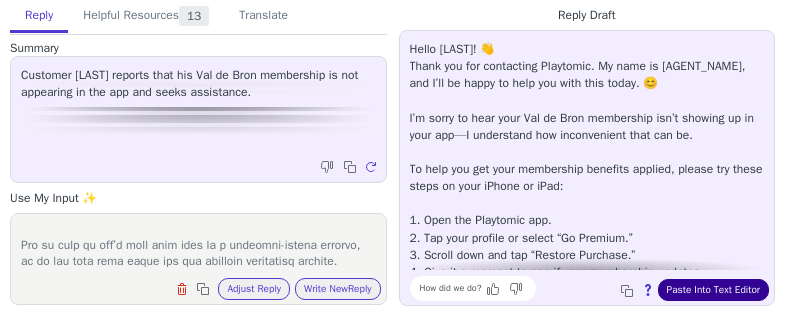click on "Paste Into Text Editor" at bounding box center (713, 290) 